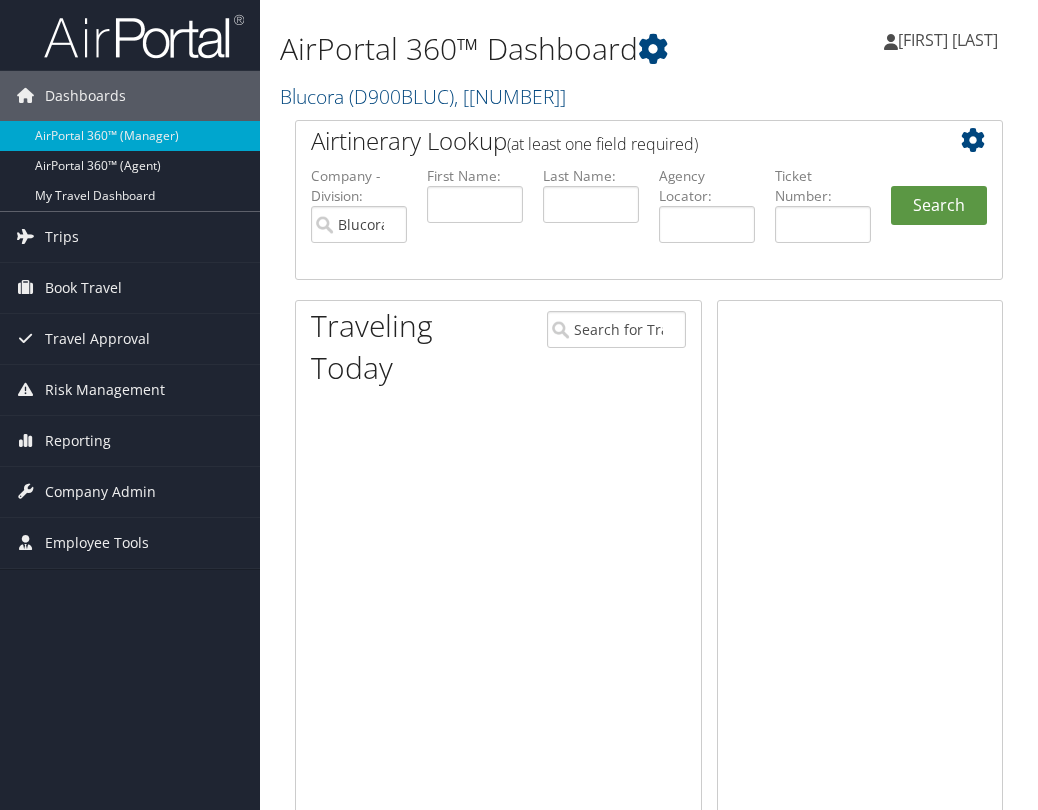 scroll, scrollTop: 0, scrollLeft: 0, axis: both 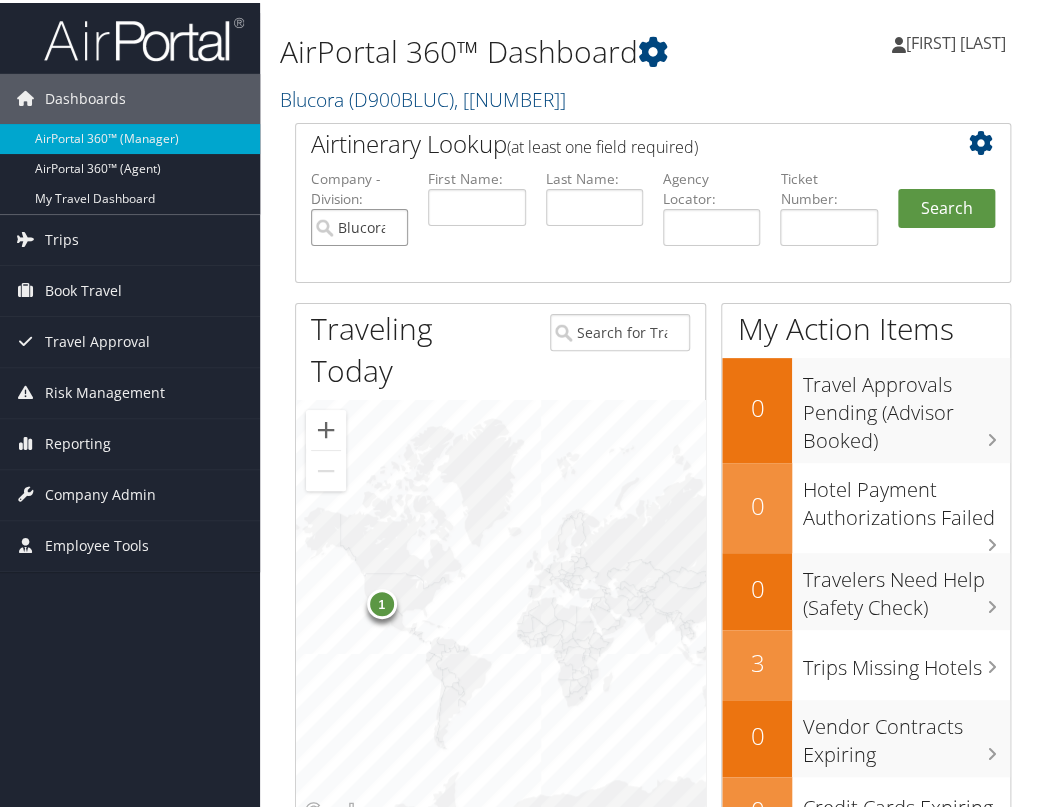 click on "Blucora" at bounding box center (359, 224) 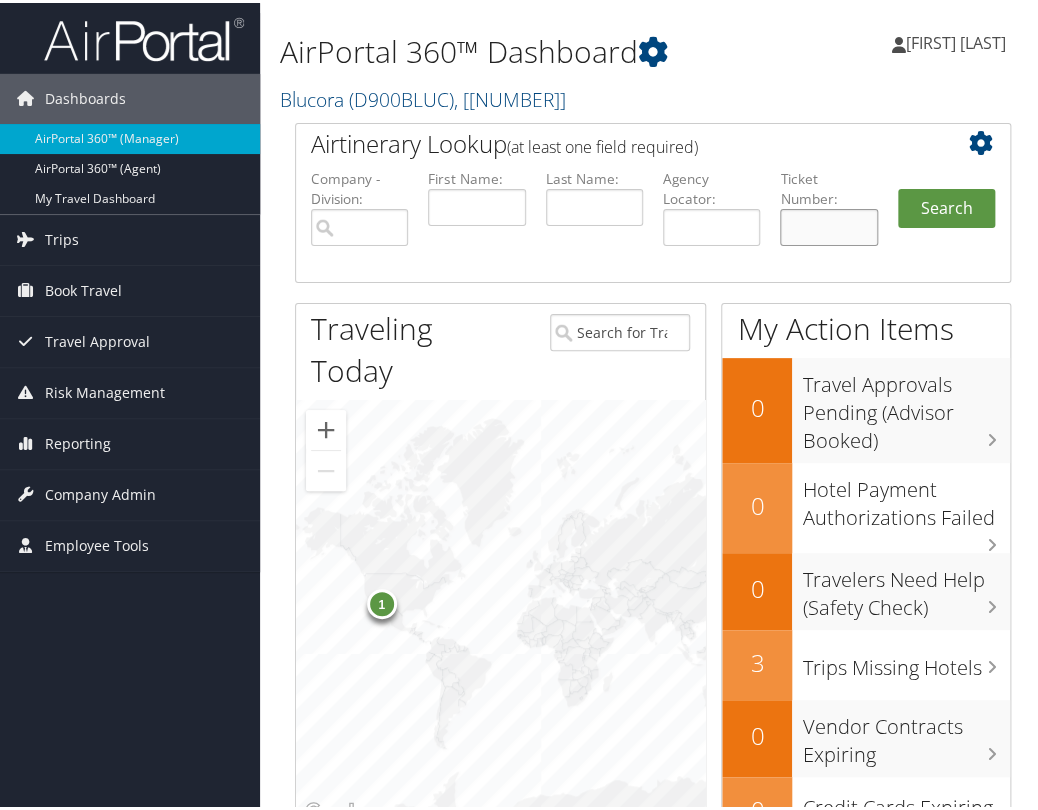 paste on "[NUMBER]" 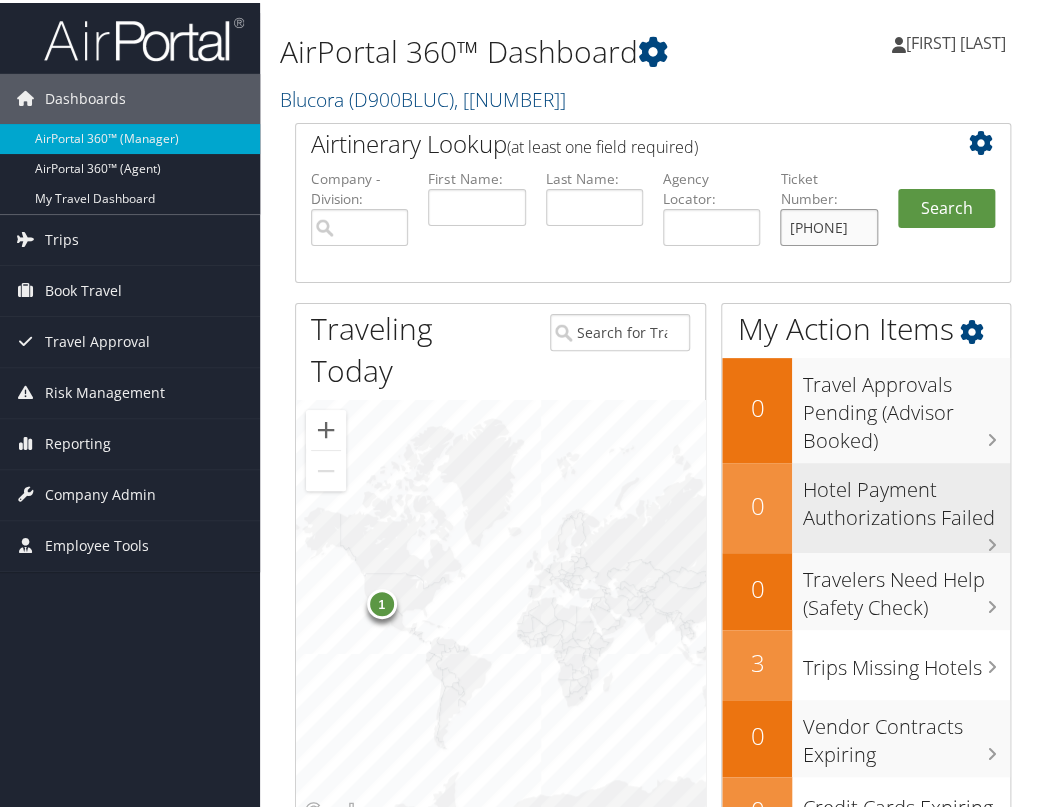 scroll, scrollTop: 0, scrollLeft: 0, axis: both 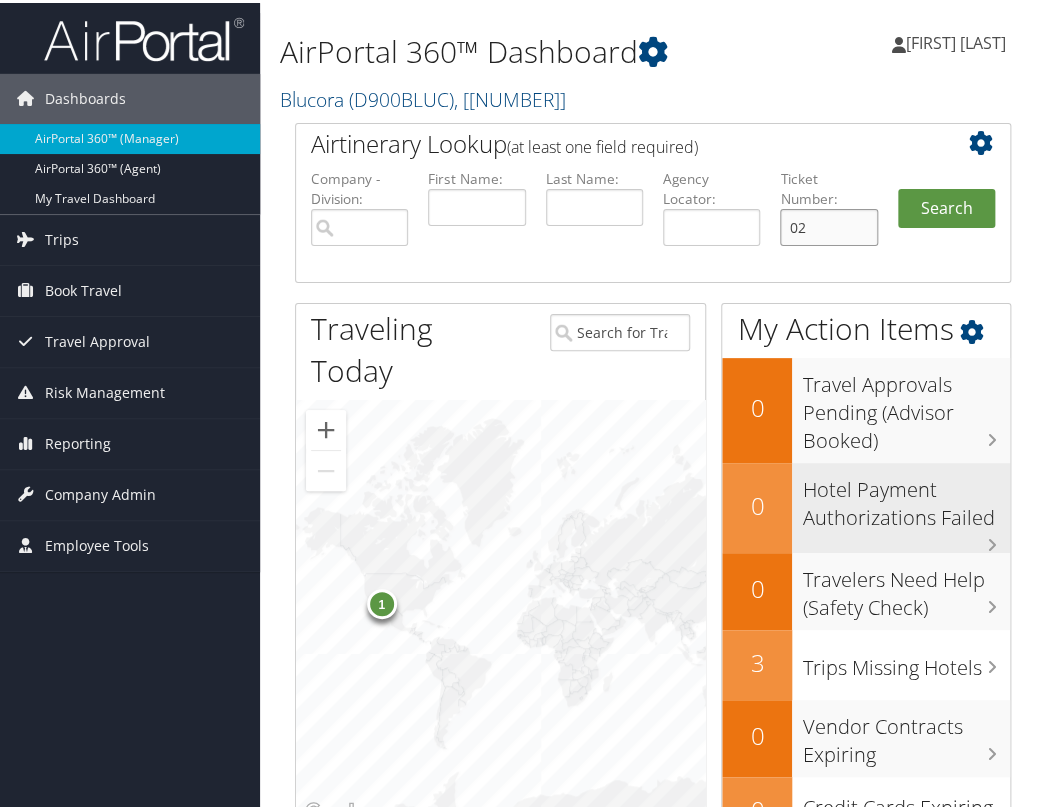 type on "0" 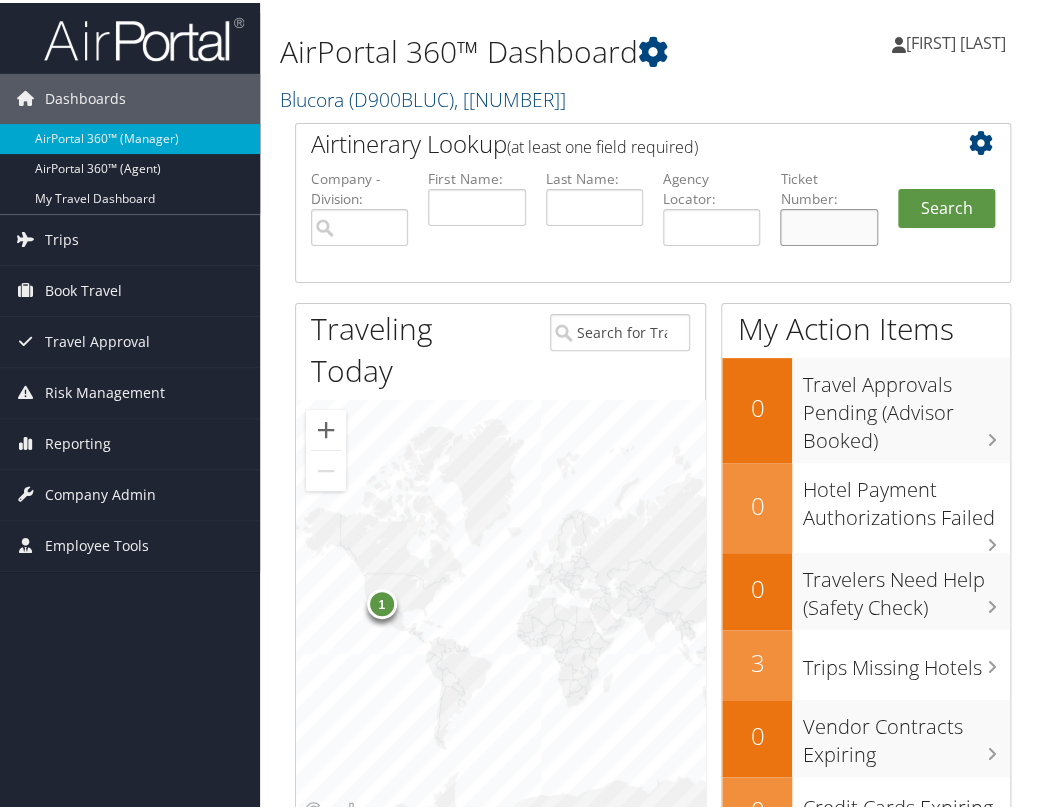 paste on "[PHONE]" 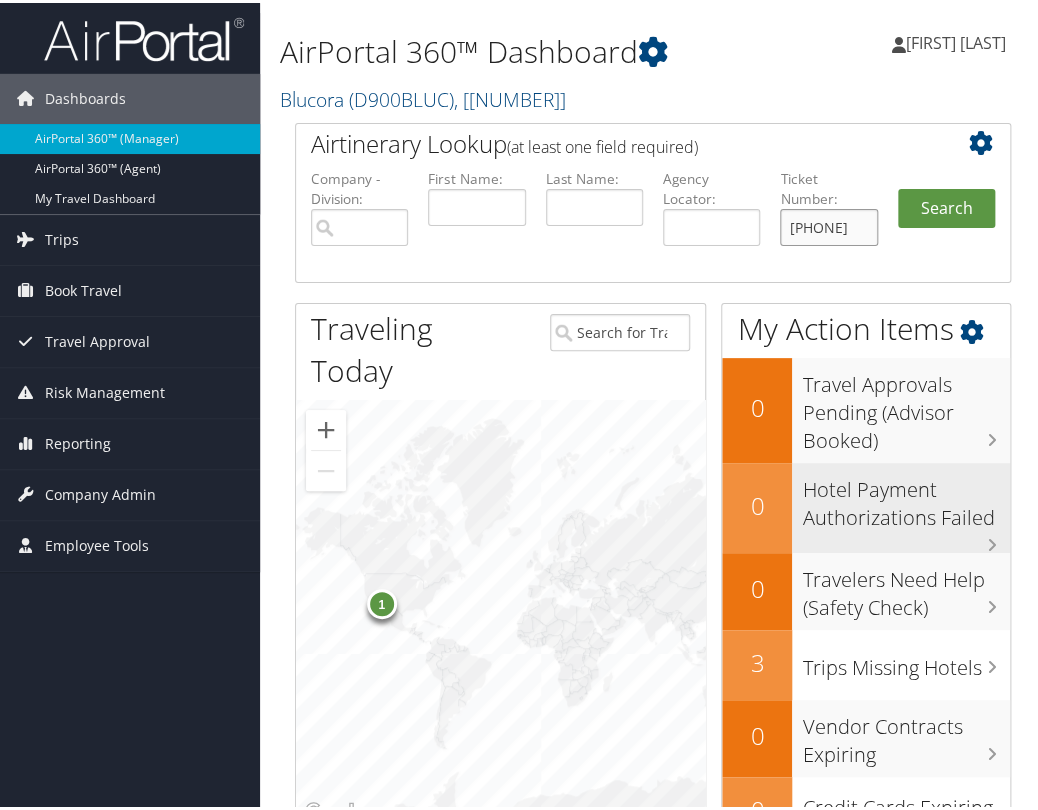 scroll, scrollTop: 0, scrollLeft: 25, axis: horizontal 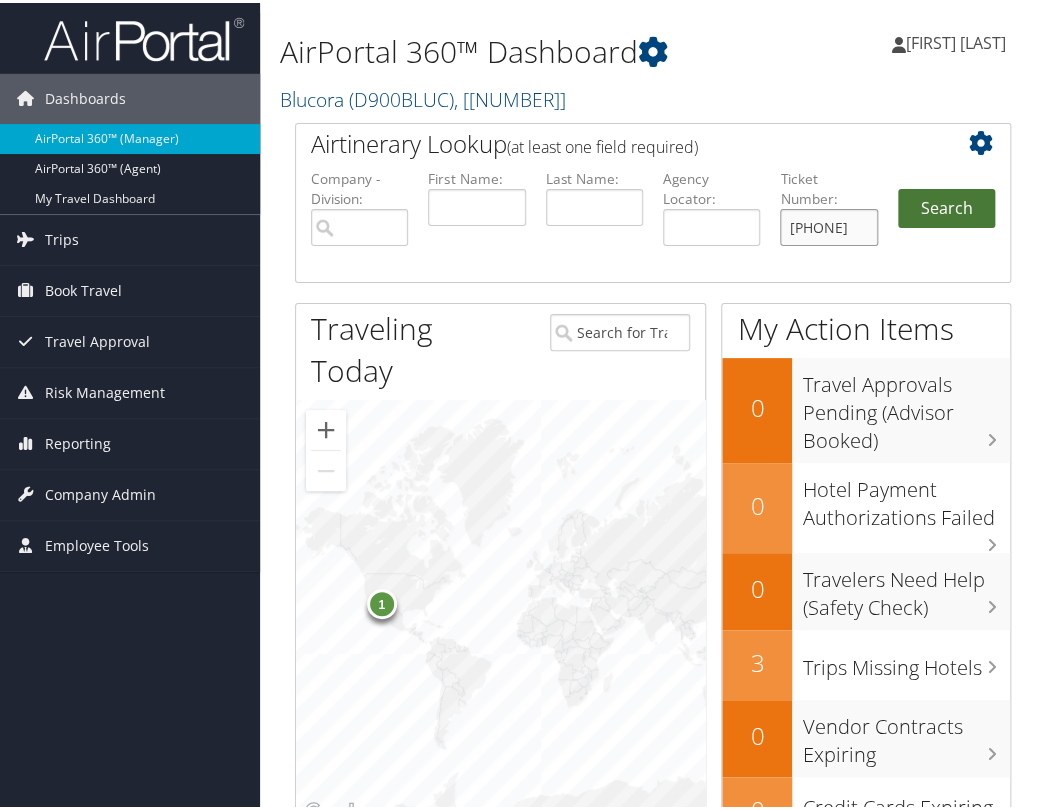 type on "[PHONE]" 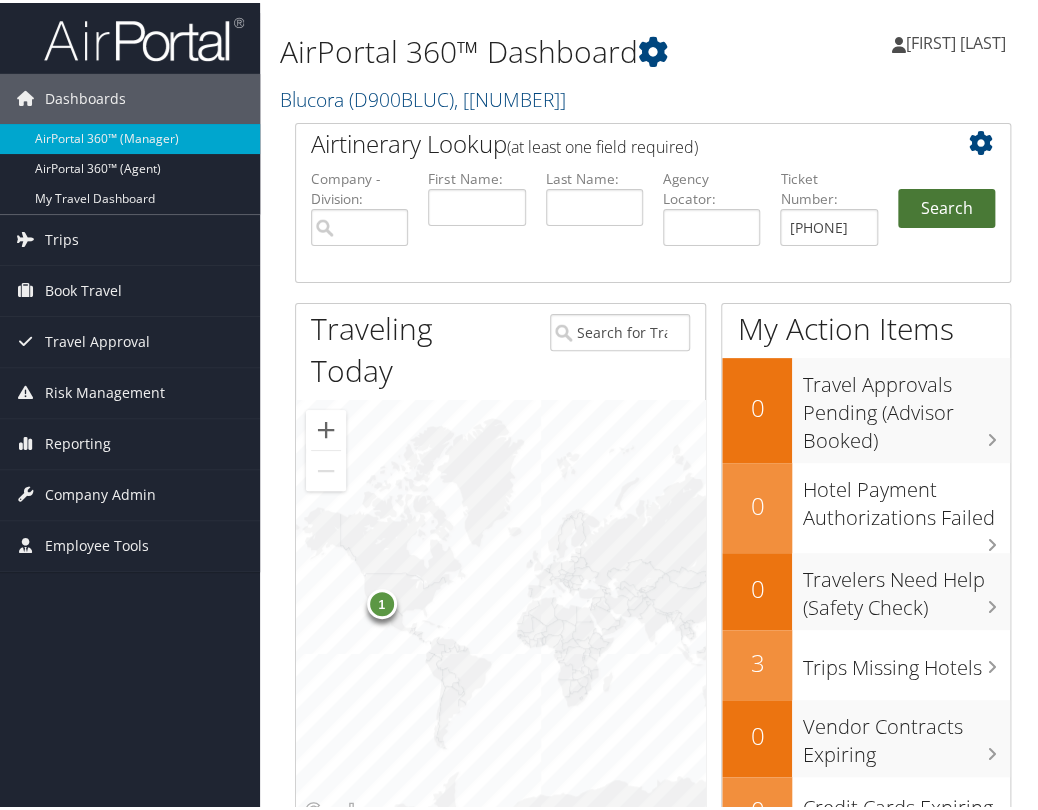 scroll, scrollTop: 0, scrollLeft: 0, axis: both 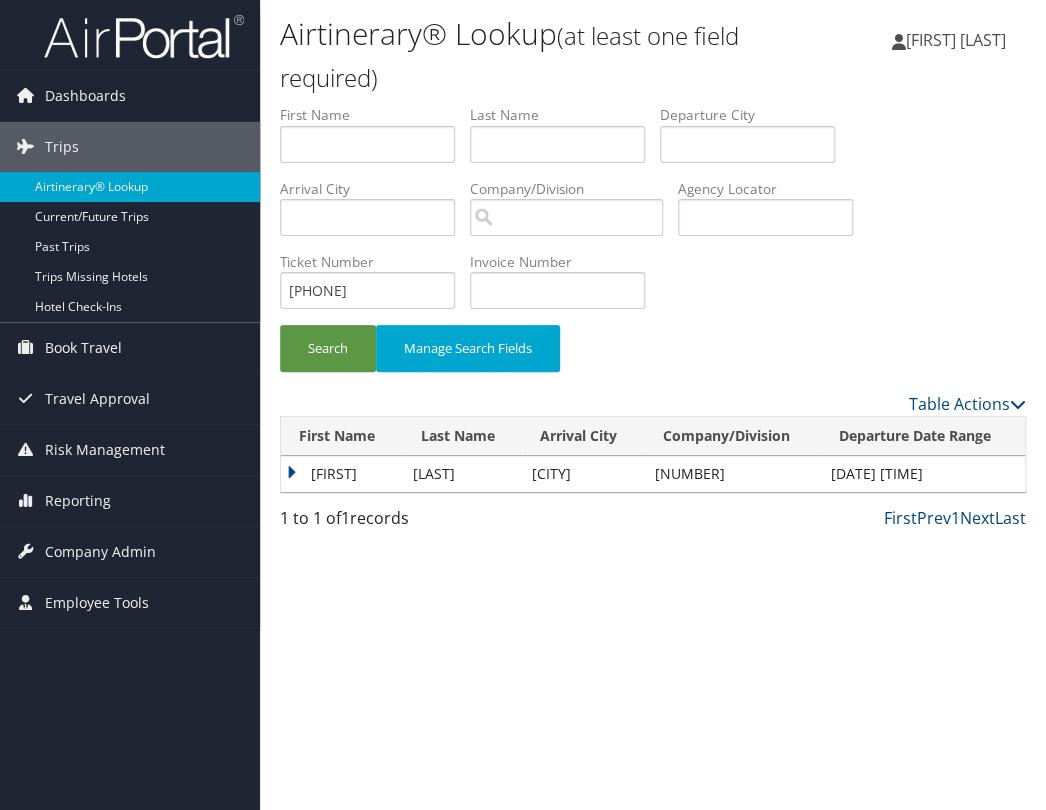 click on "Mikel" at bounding box center (341, 474) 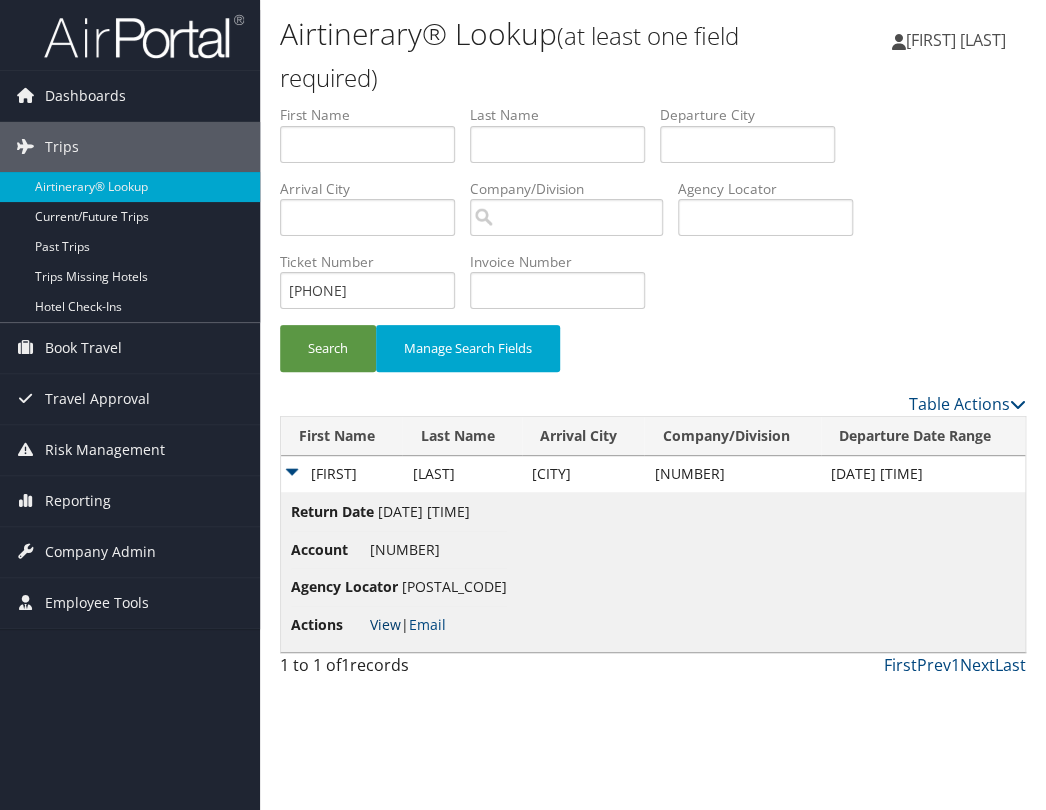 click on "View" at bounding box center [385, 624] 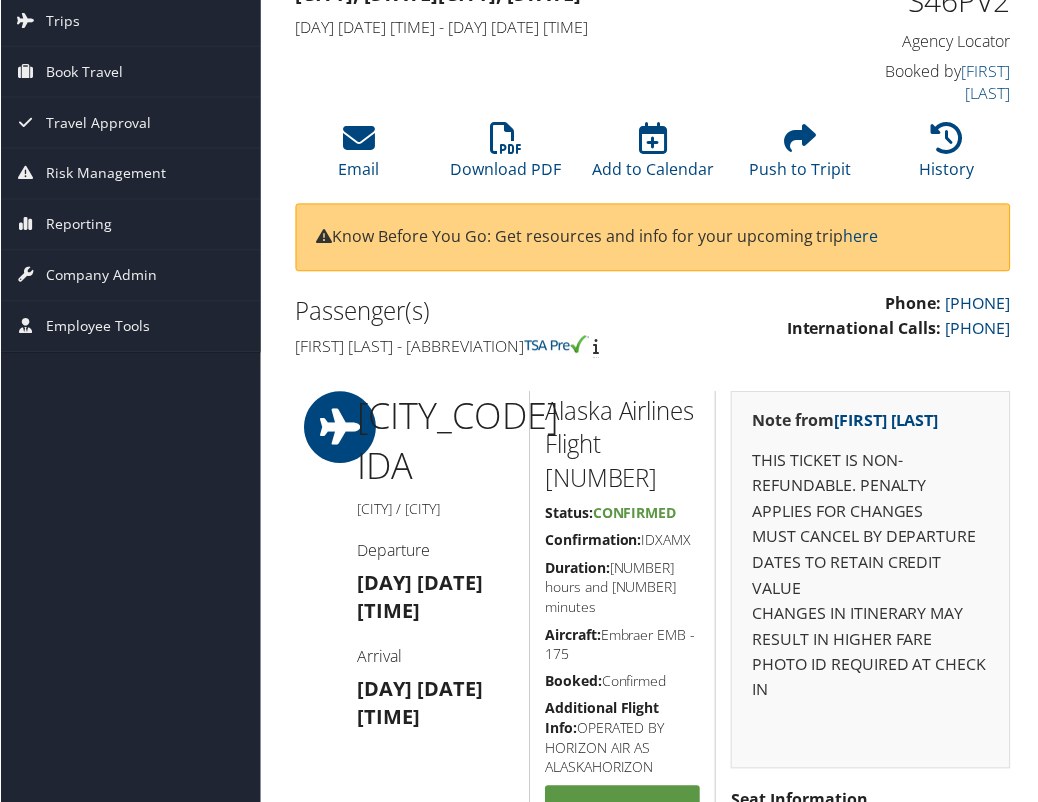 scroll, scrollTop: 0, scrollLeft: 0, axis: both 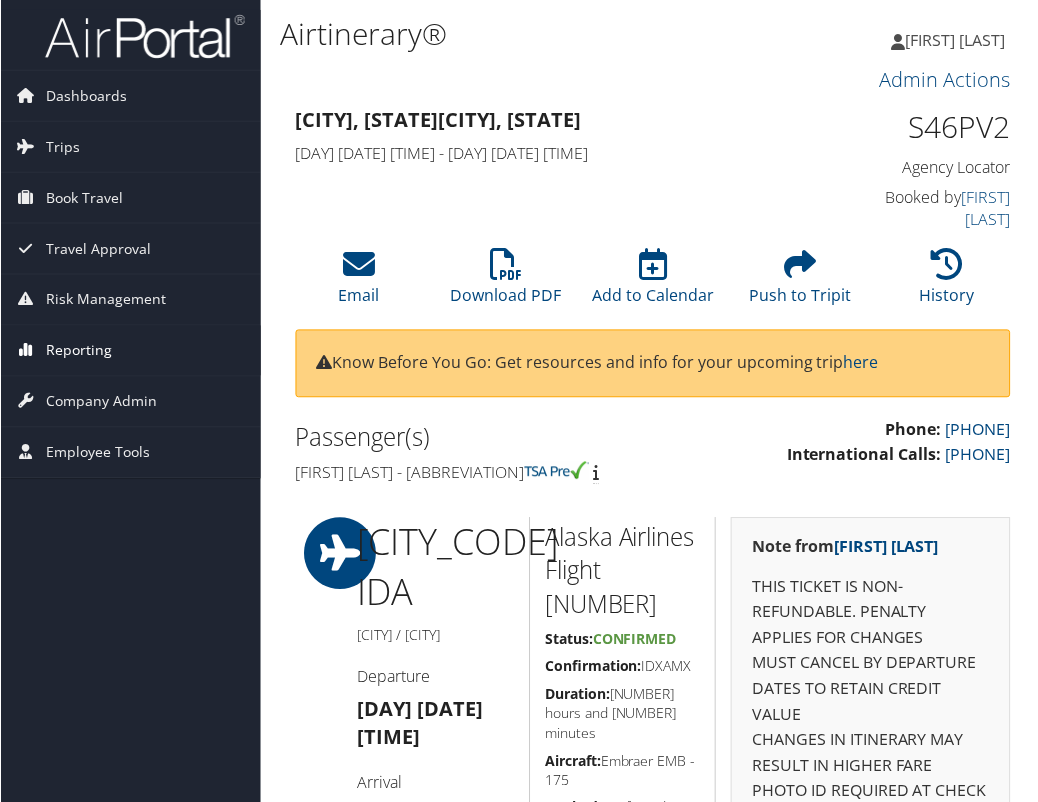 click on "Reporting" at bounding box center (78, 351) 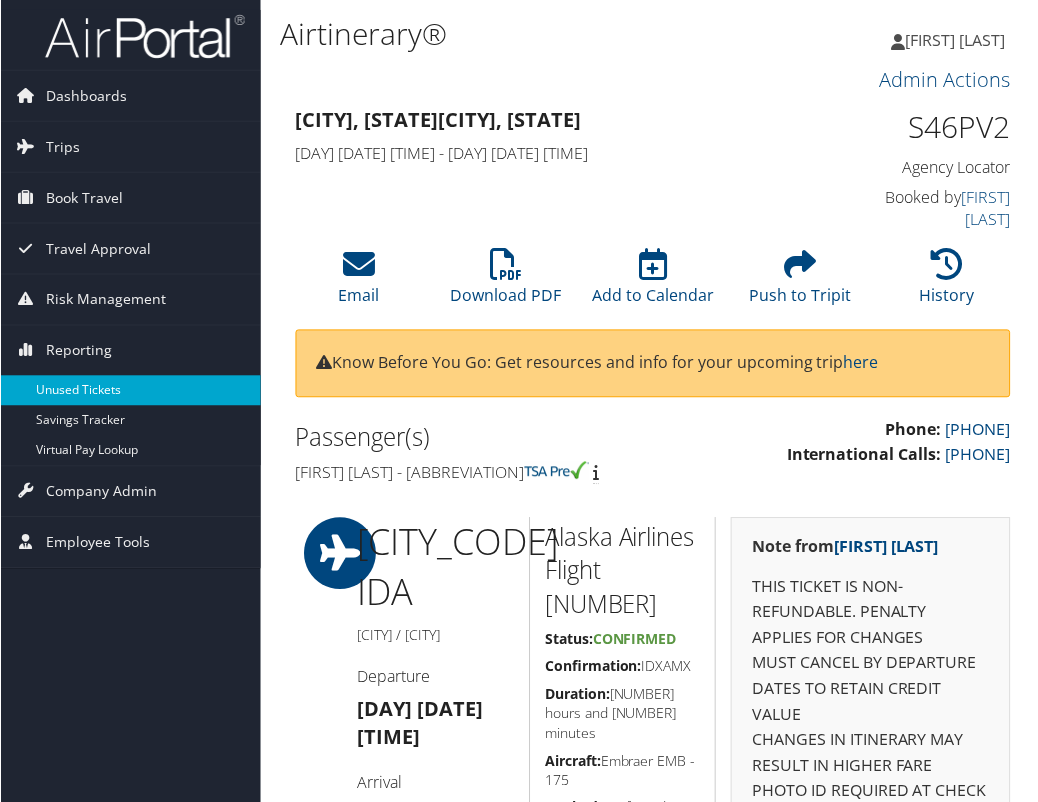 click on "Unused Tickets" at bounding box center (130, 391) 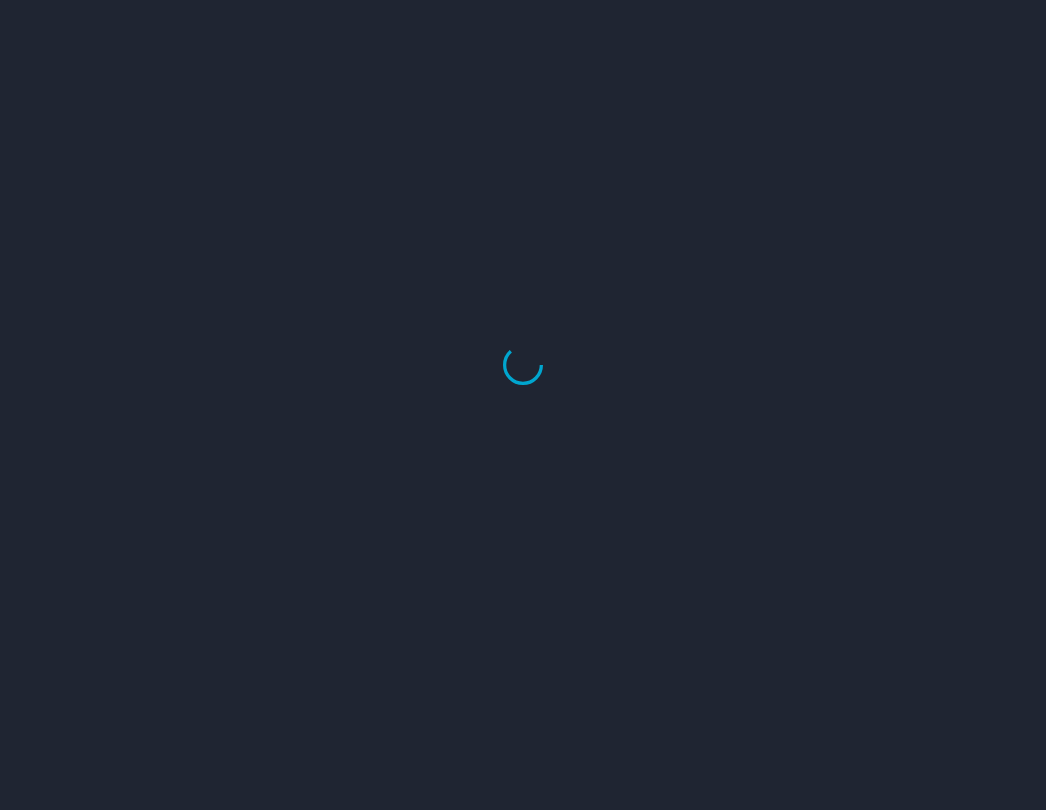 scroll, scrollTop: 0, scrollLeft: 0, axis: both 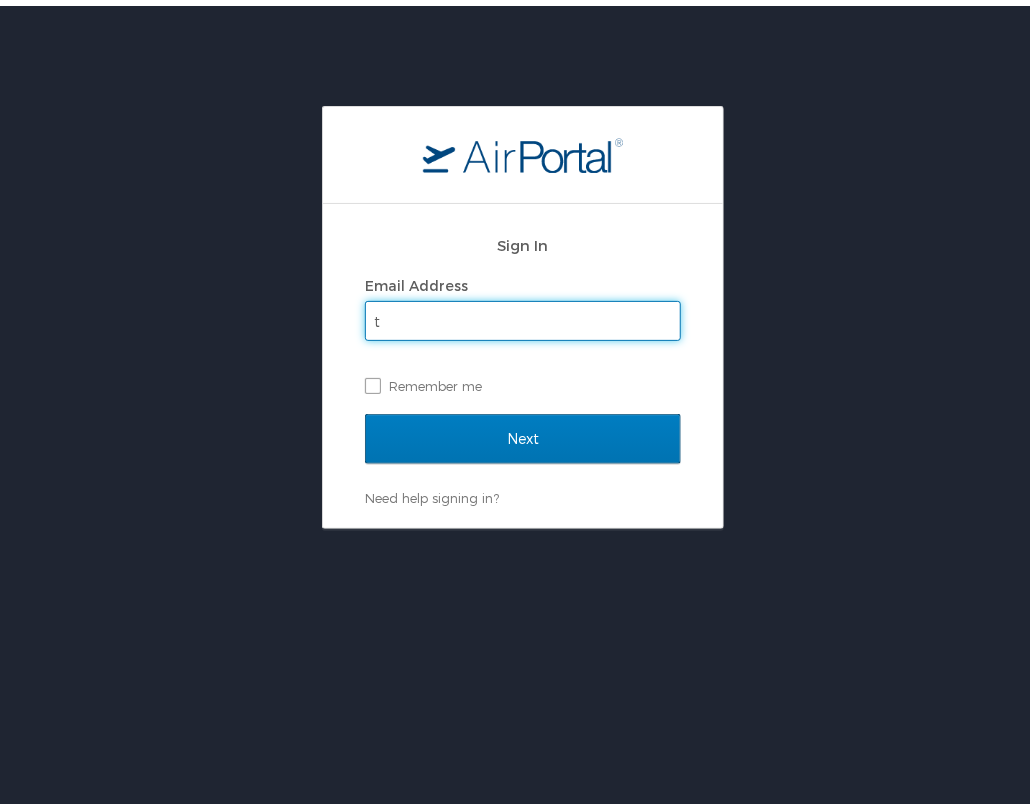 type on "tskelton@twisttravel.com" 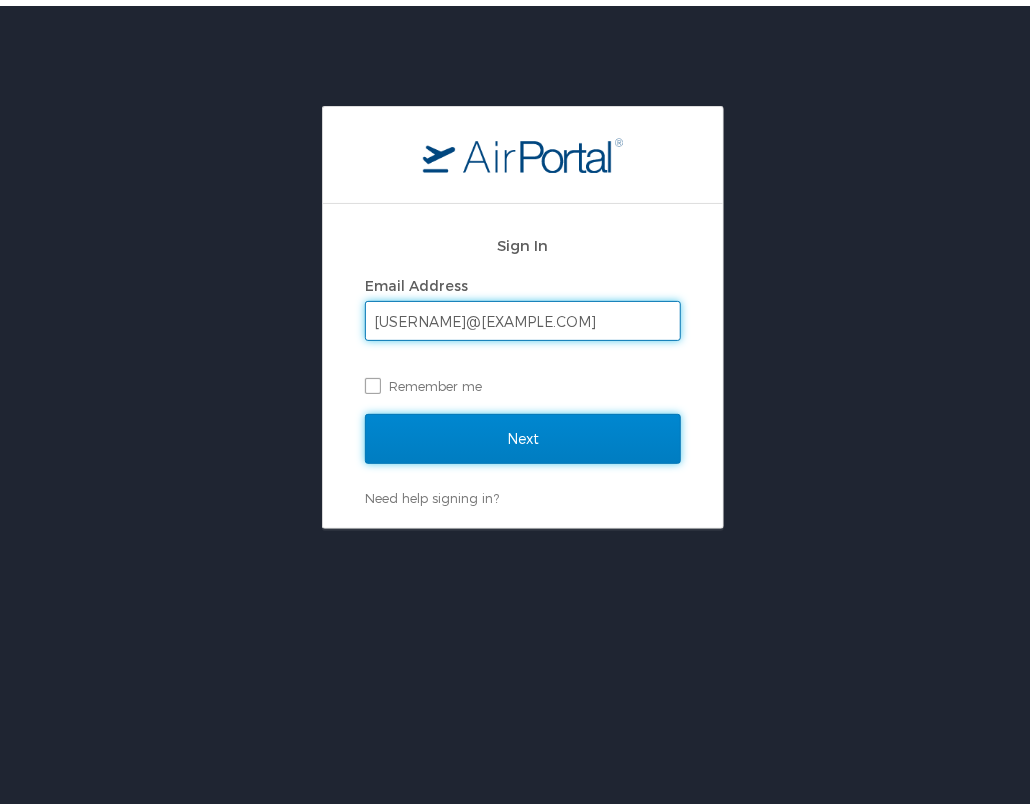 click on "Next" at bounding box center [523, 433] 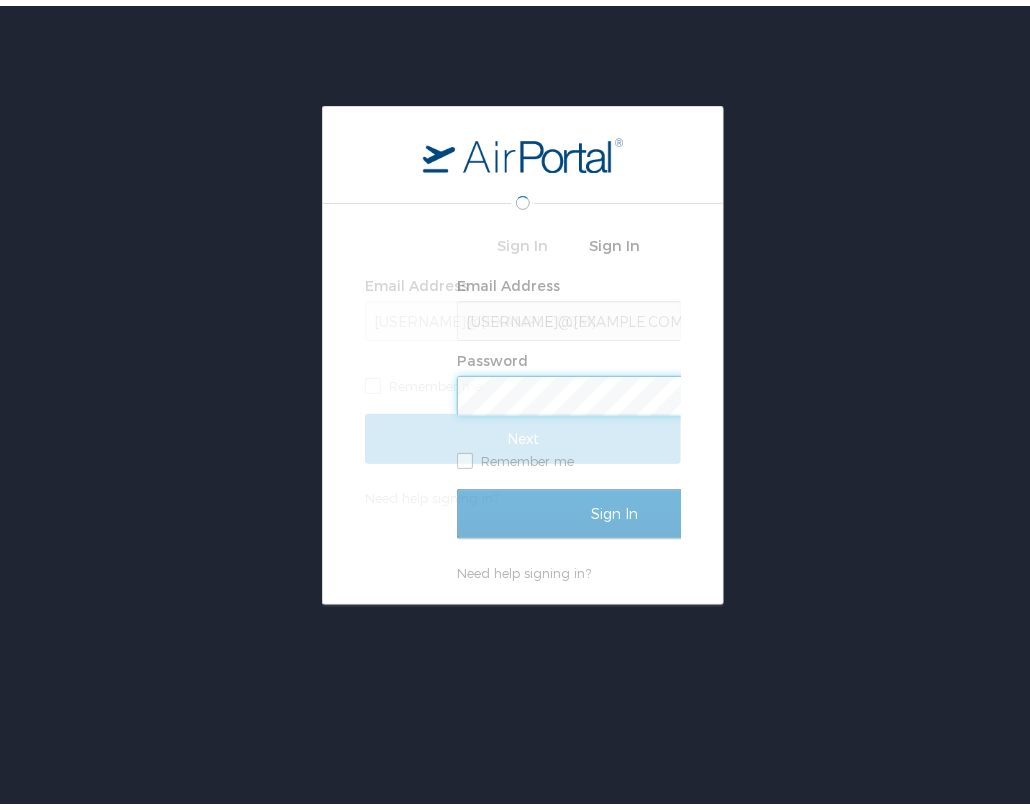 scroll, scrollTop: 0, scrollLeft: 0, axis: both 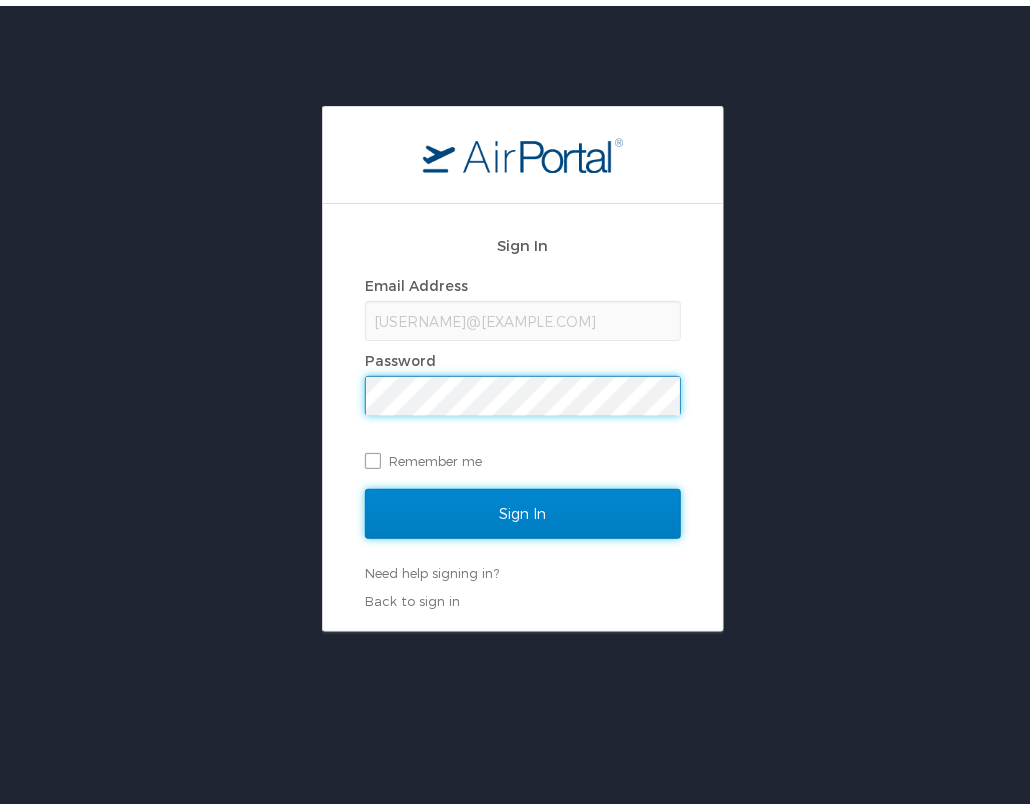 click on "Sign In" at bounding box center [523, 508] 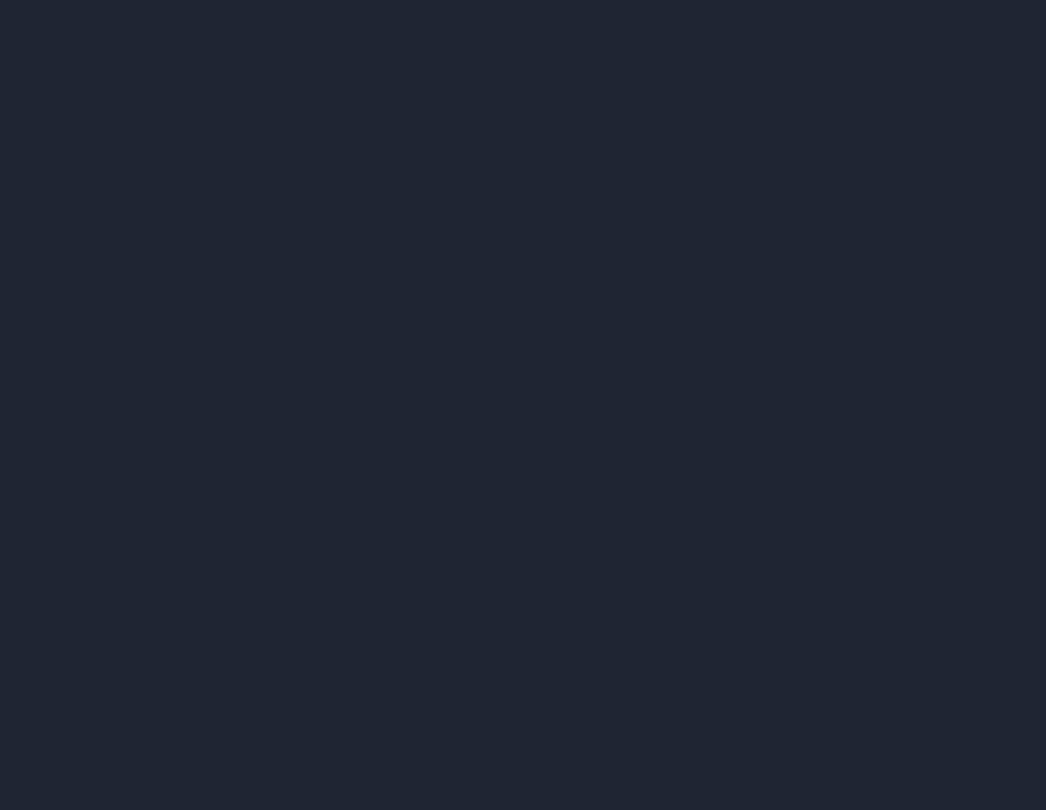 scroll, scrollTop: 0, scrollLeft: 0, axis: both 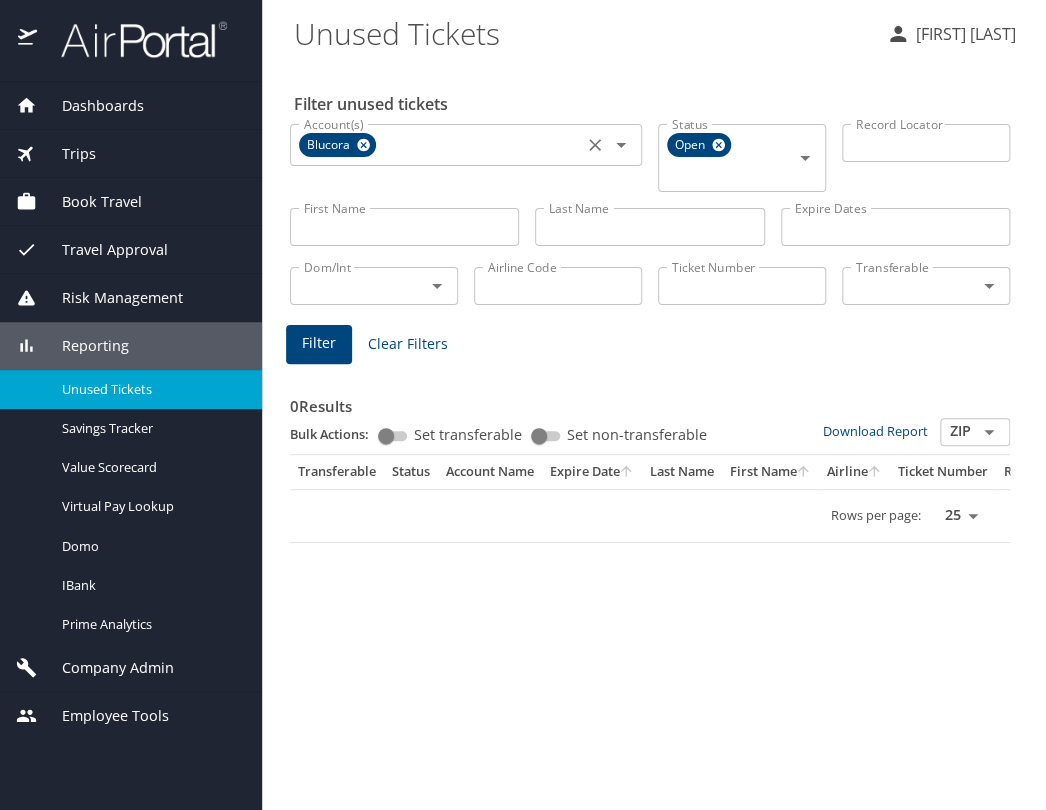 click 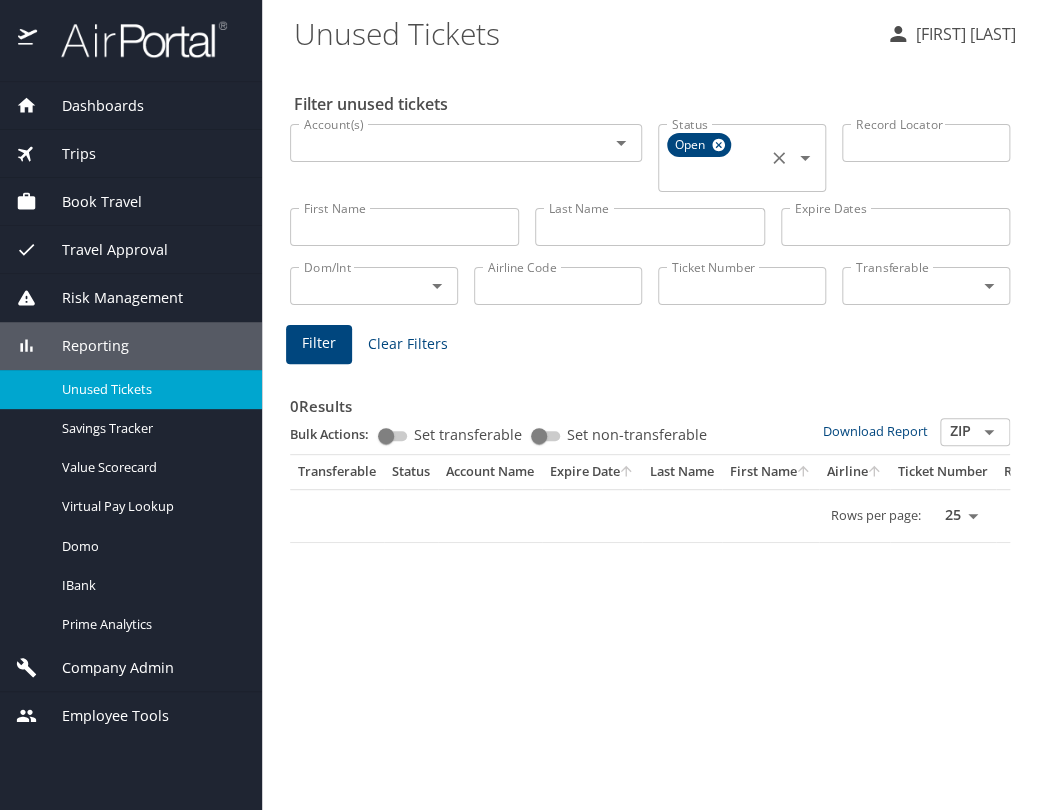 click 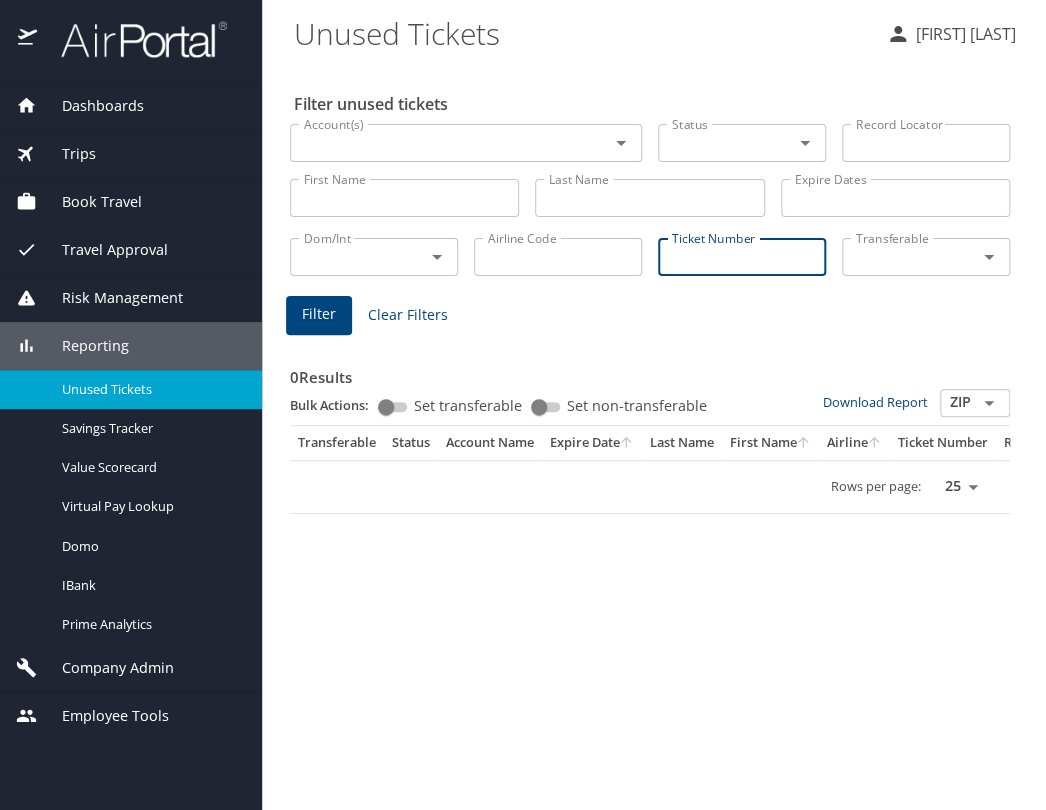 paste on "[CREDITCARD]" 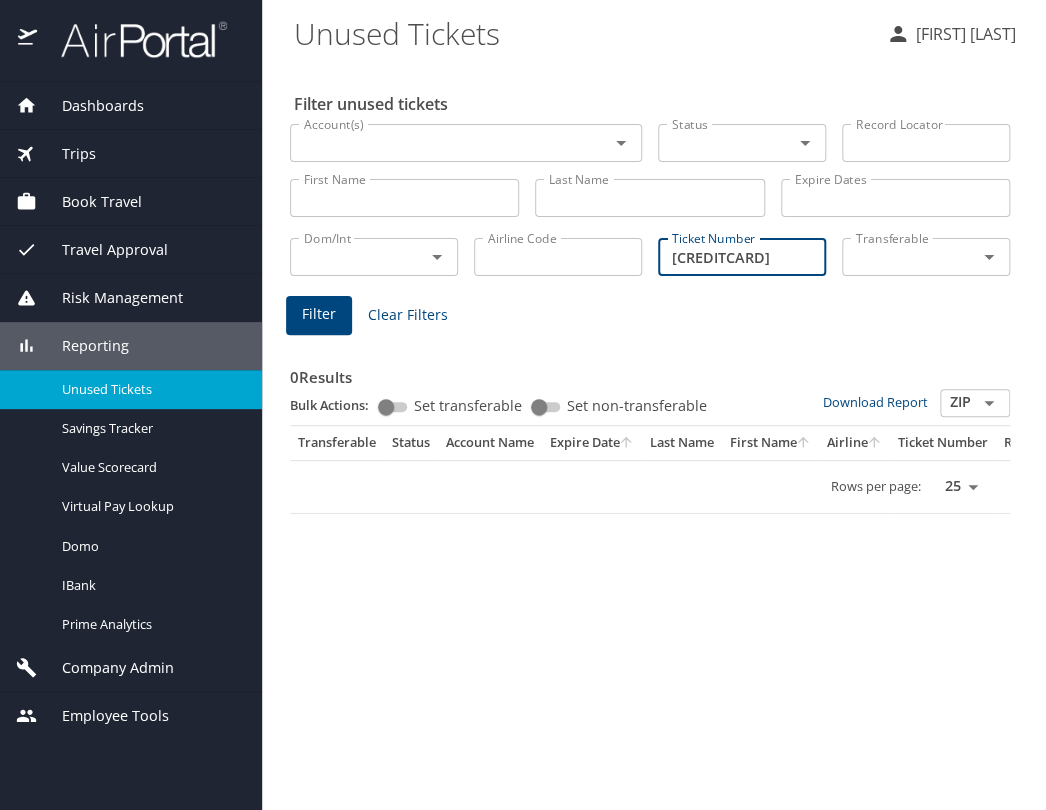 type on "[CREDITCARD]" 